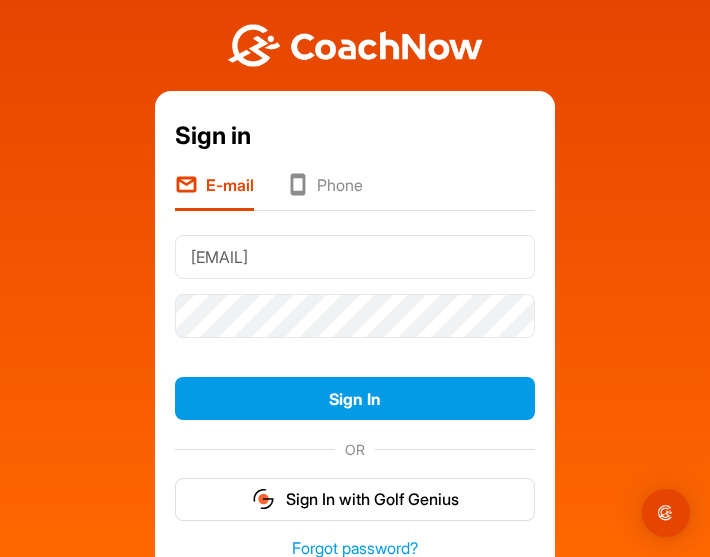 scroll, scrollTop: 0, scrollLeft: 0, axis: both 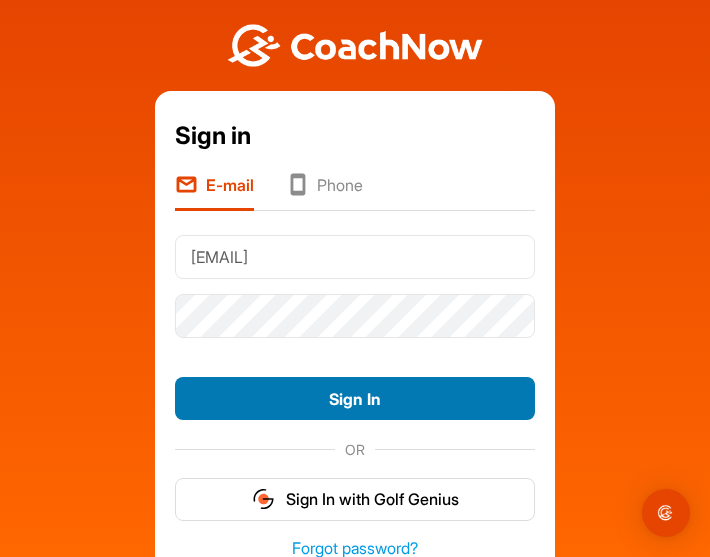 type on "[EMAIL]" 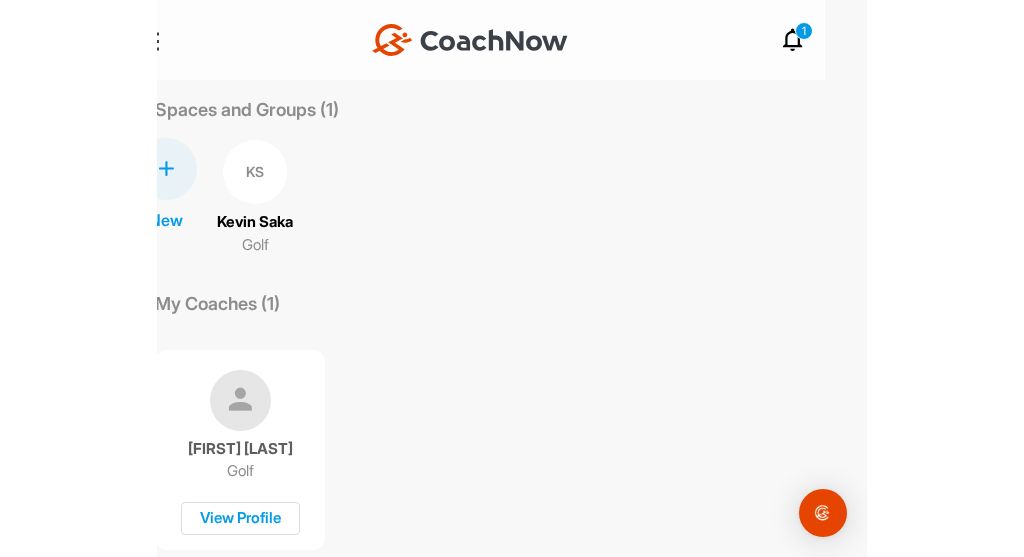 scroll, scrollTop: 0, scrollLeft: 0, axis: both 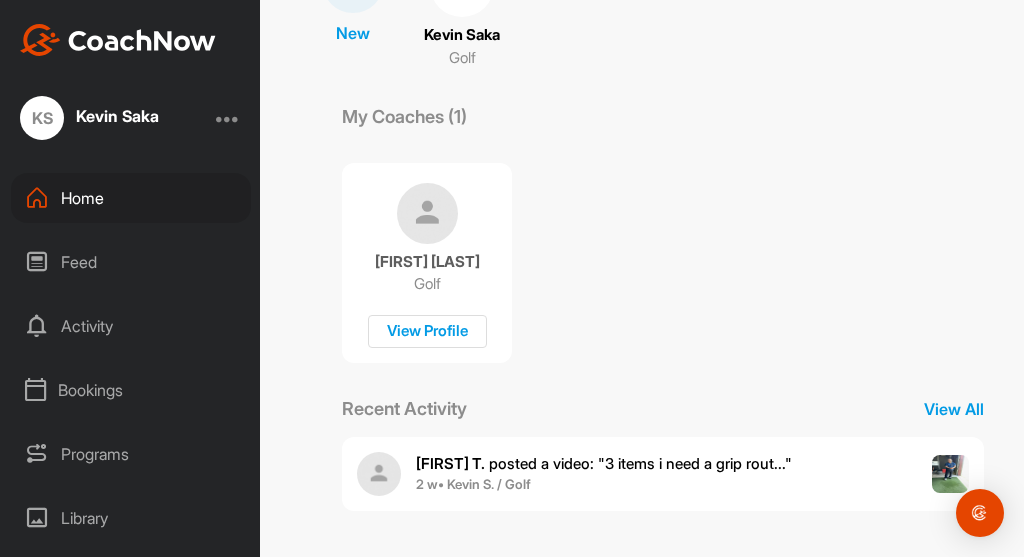 click on "Activity" at bounding box center [131, 326] 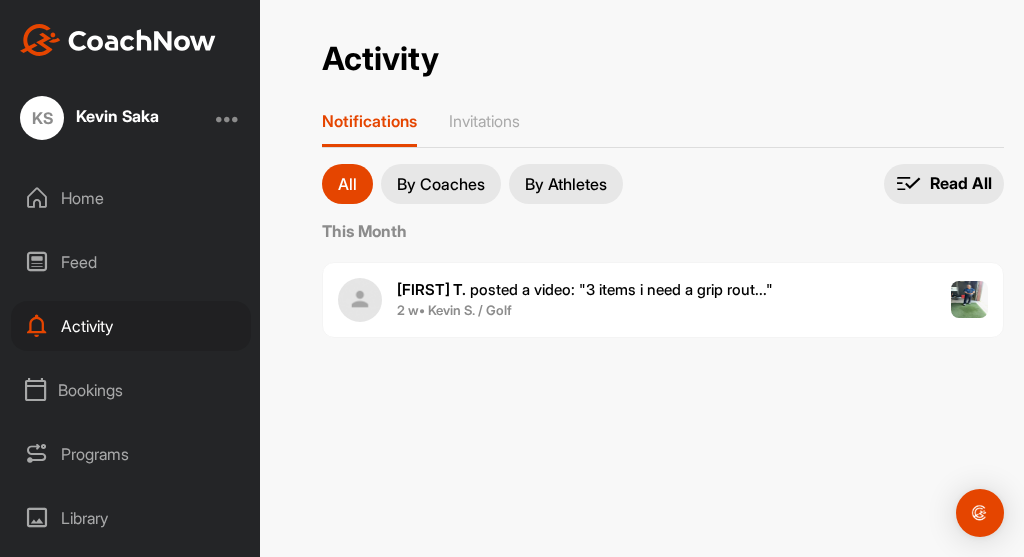 click on "[FIRST] [LAST].   posted a video : " 3 items  i need a grip rout... "" at bounding box center [585, 289] 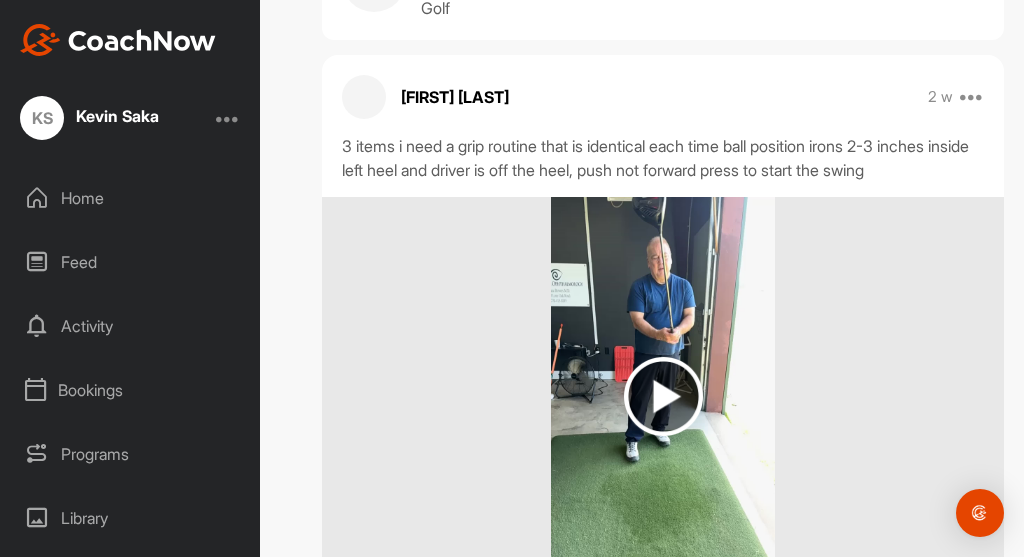 scroll, scrollTop: 240, scrollLeft: 0, axis: vertical 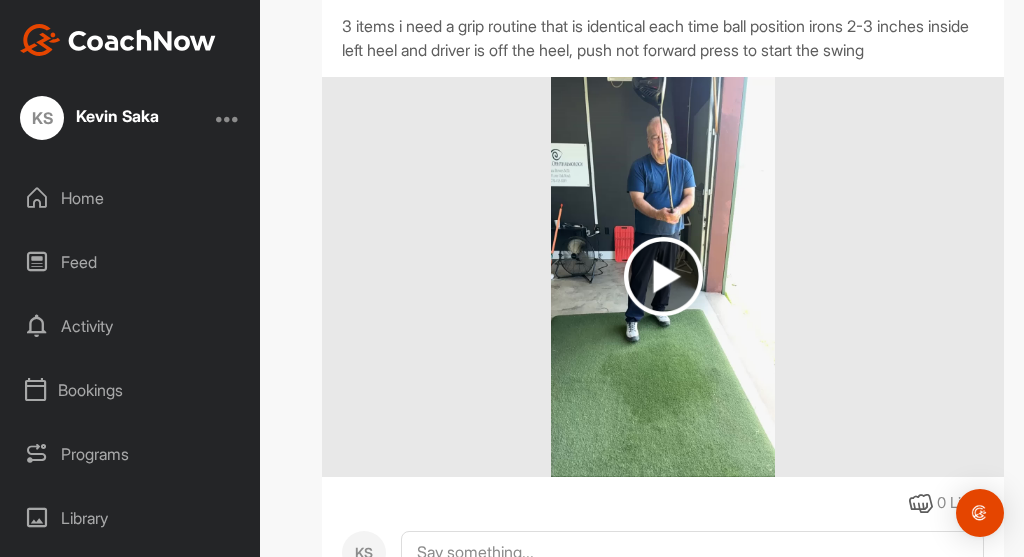 click at bounding box center (663, 276) 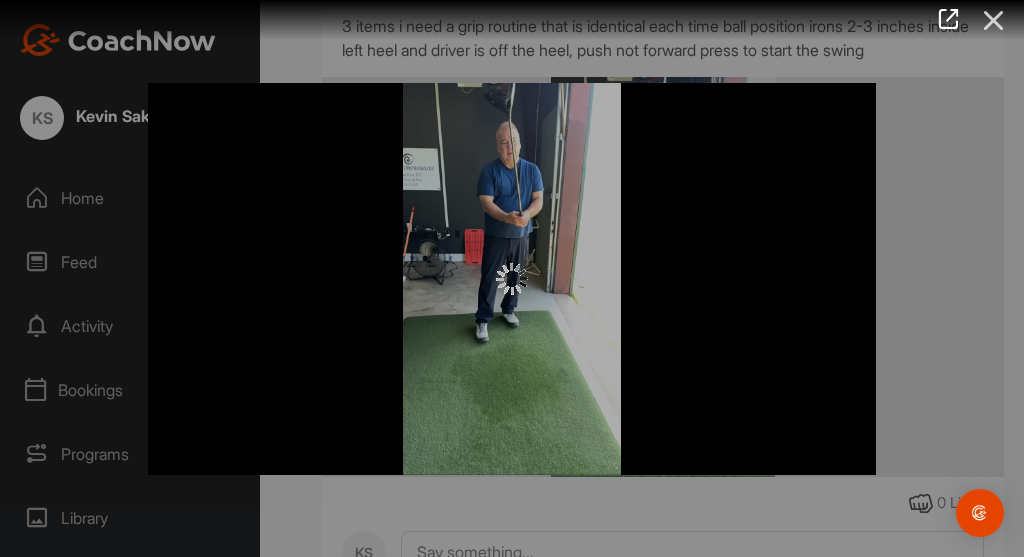 click at bounding box center (994, 20) 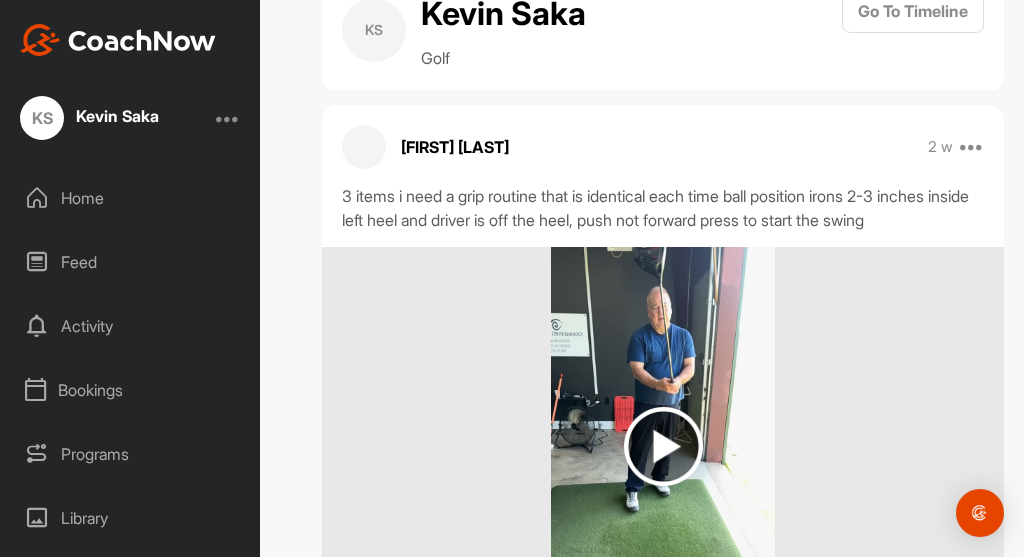scroll, scrollTop: 0, scrollLeft: 0, axis: both 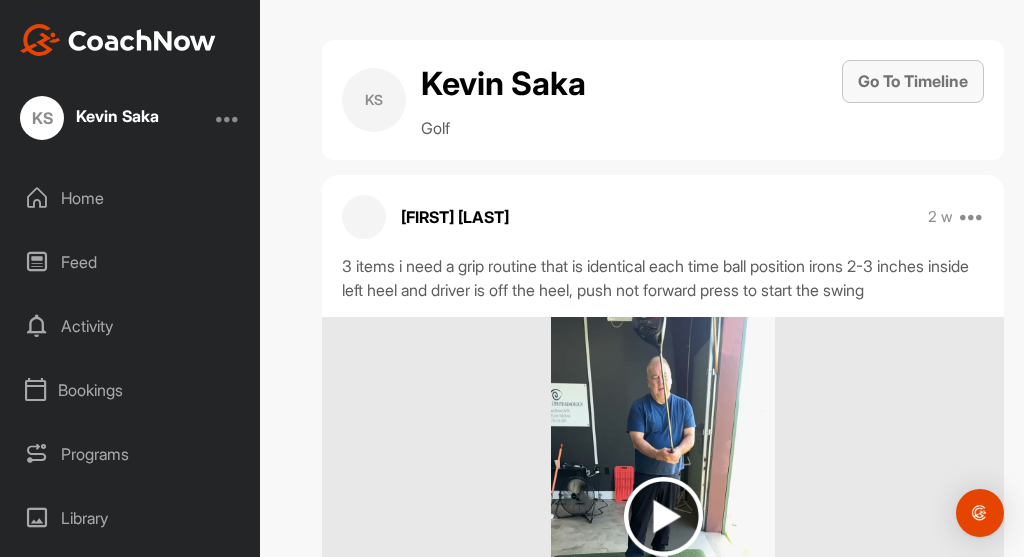 click on "Go To Timeline" at bounding box center [913, 81] 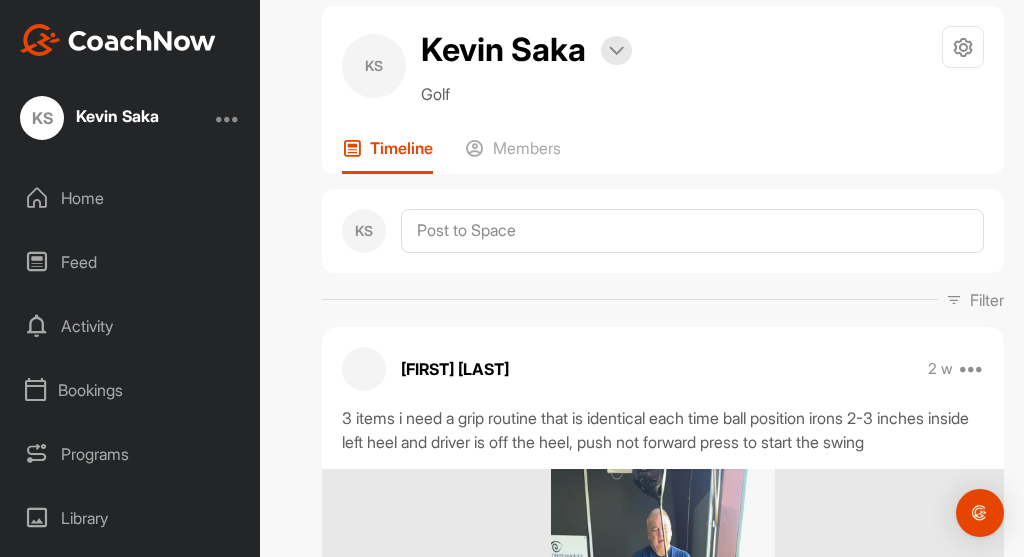 scroll, scrollTop: 0, scrollLeft: 0, axis: both 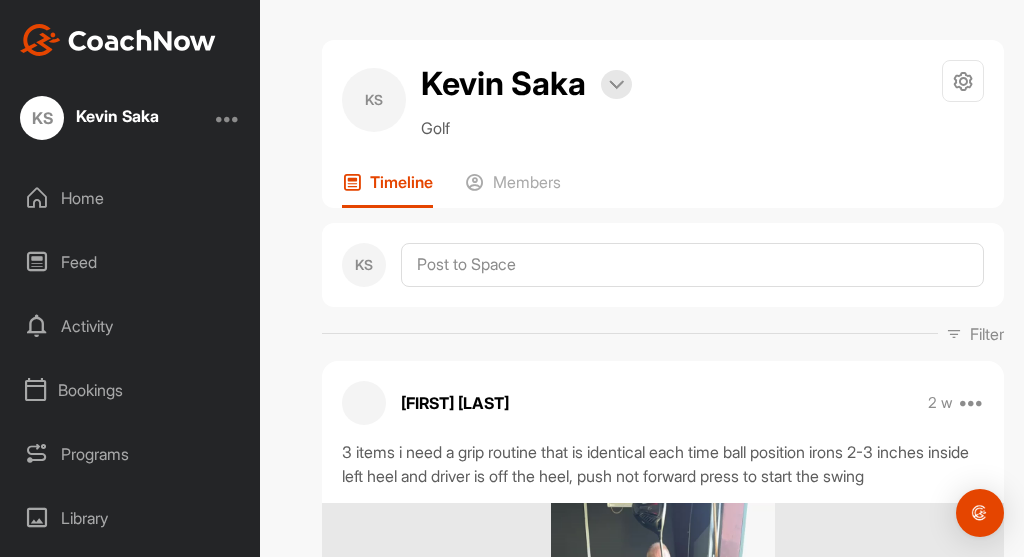 click on "Bookings" at bounding box center (131, 390) 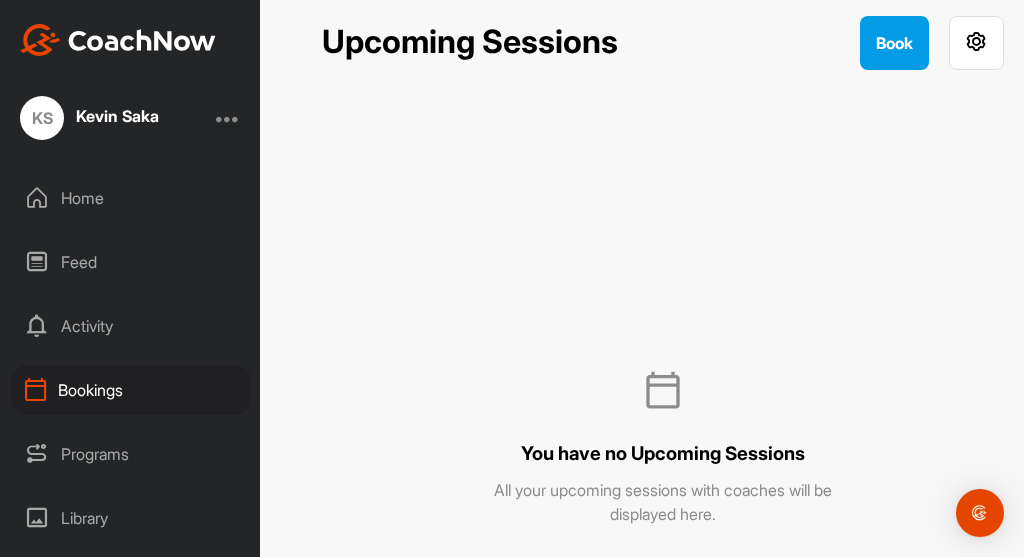 scroll, scrollTop: 39, scrollLeft: 0, axis: vertical 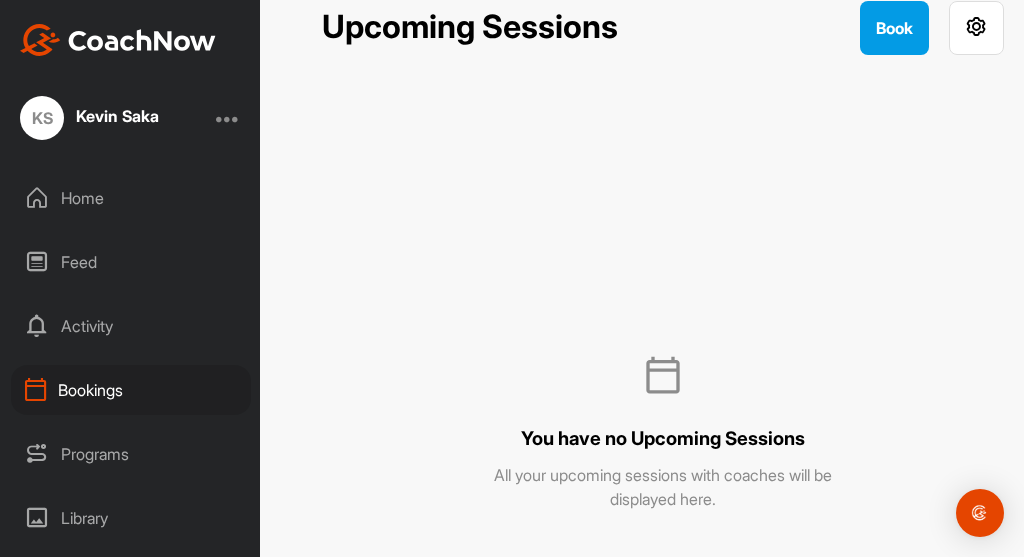 click on "Home" at bounding box center (131, 198) 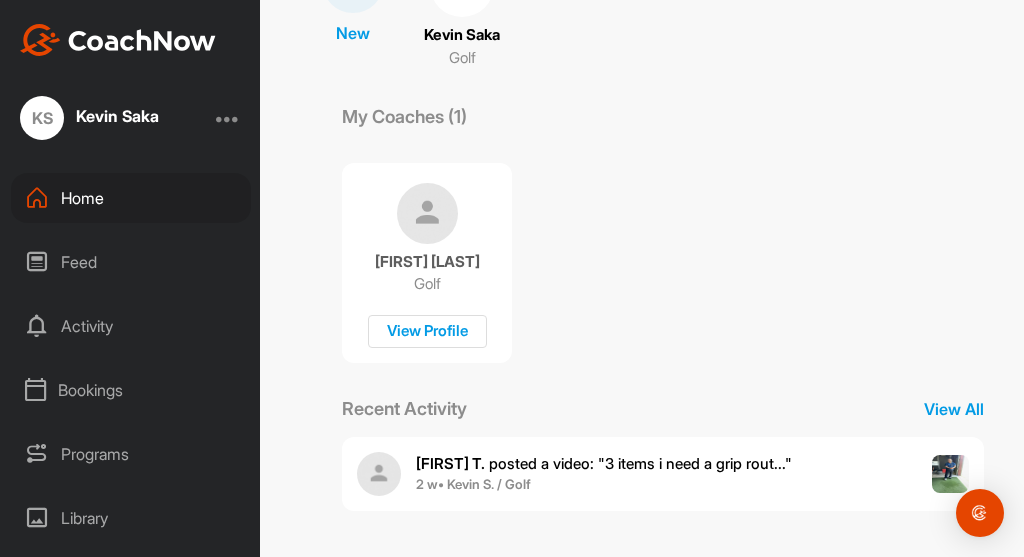 scroll, scrollTop: 0, scrollLeft: 0, axis: both 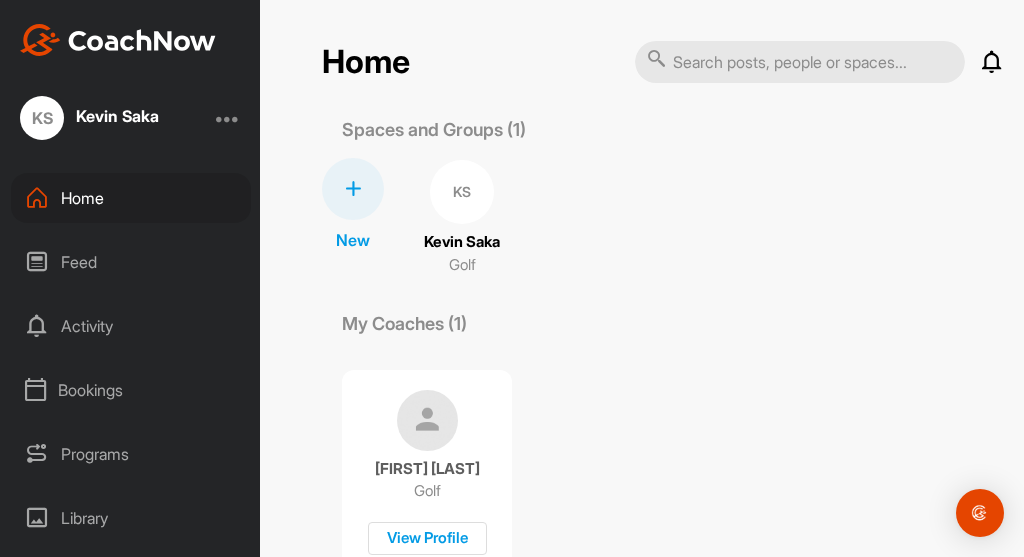 click at bounding box center (228, 118) 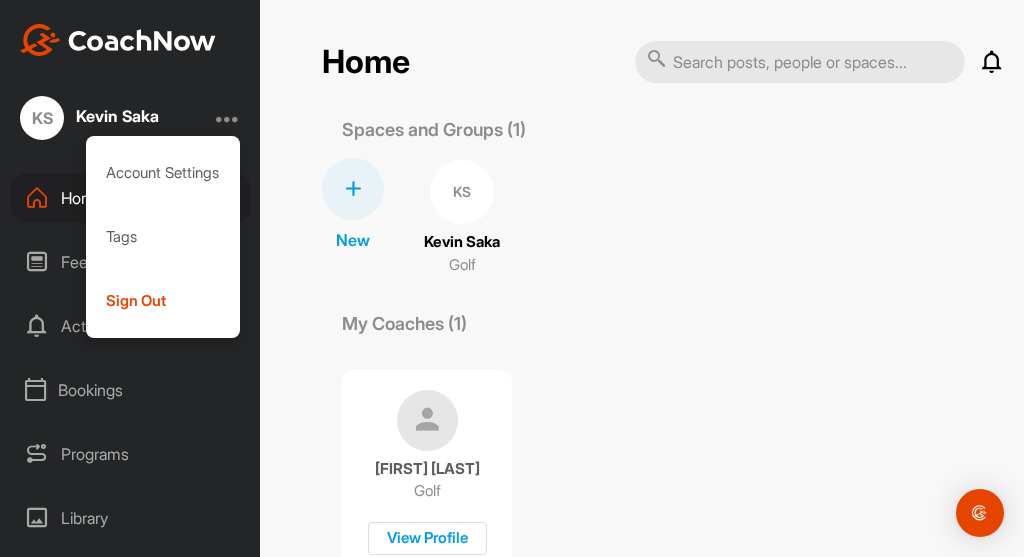 click at bounding box center [228, 118] 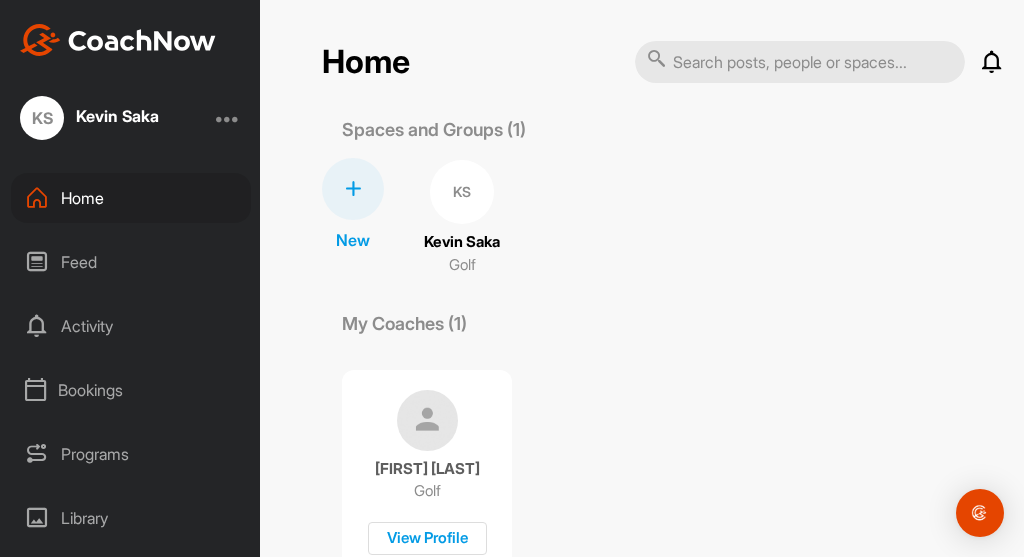 click on "Home" at bounding box center (131, 198) 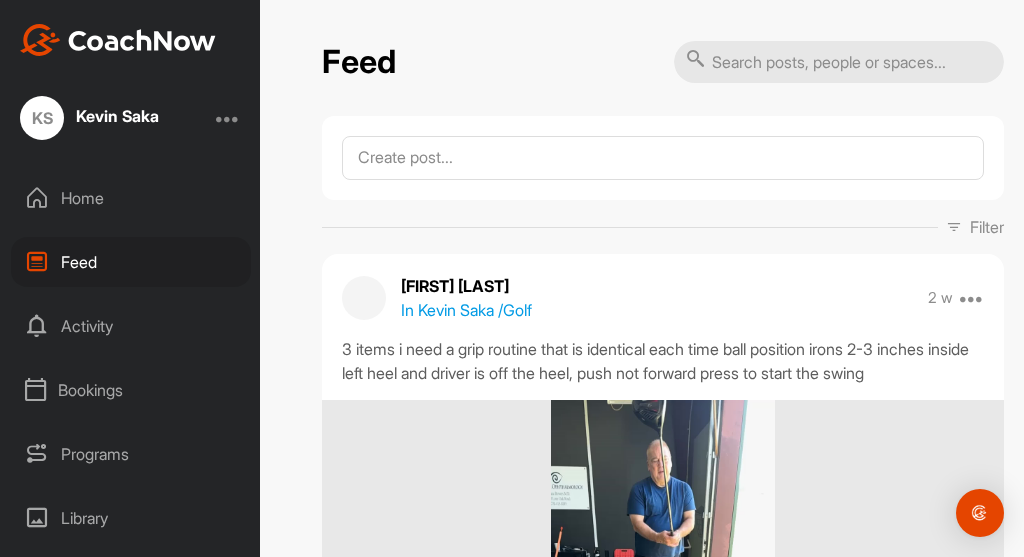 click on "Activity" at bounding box center (131, 326) 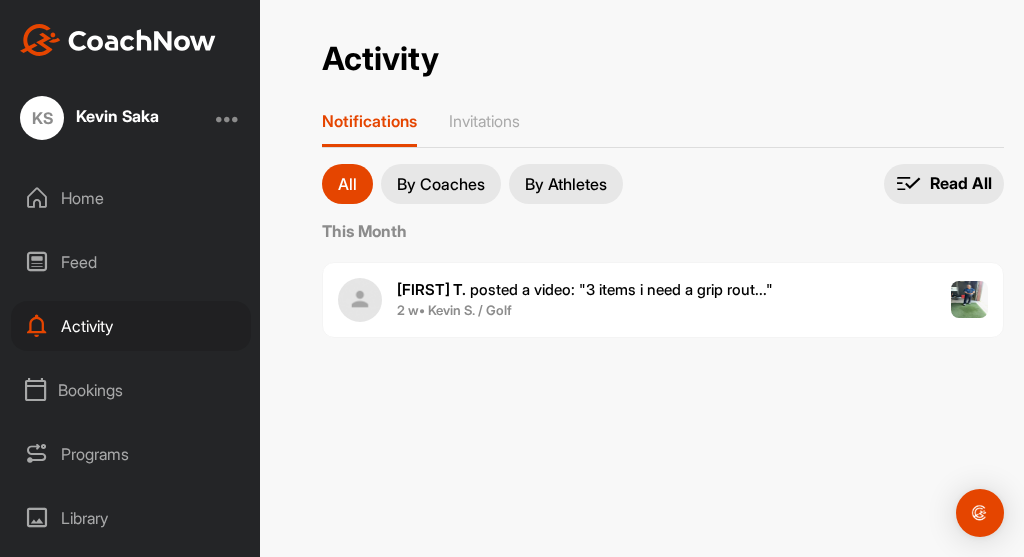 click on "Bookings" at bounding box center (131, 390) 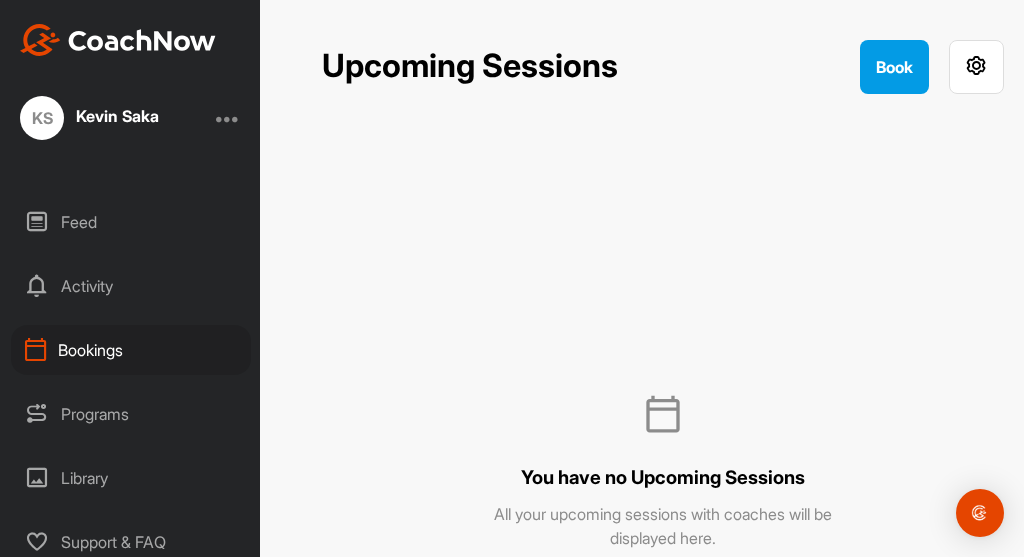 scroll, scrollTop: 50, scrollLeft: 0, axis: vertical 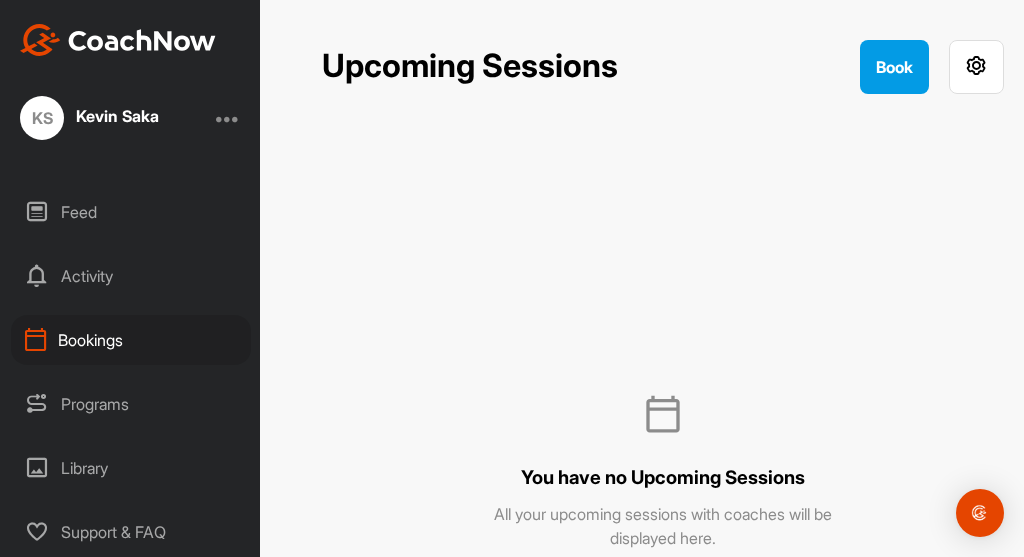 click on "Library" at bounding box center [131, 468] 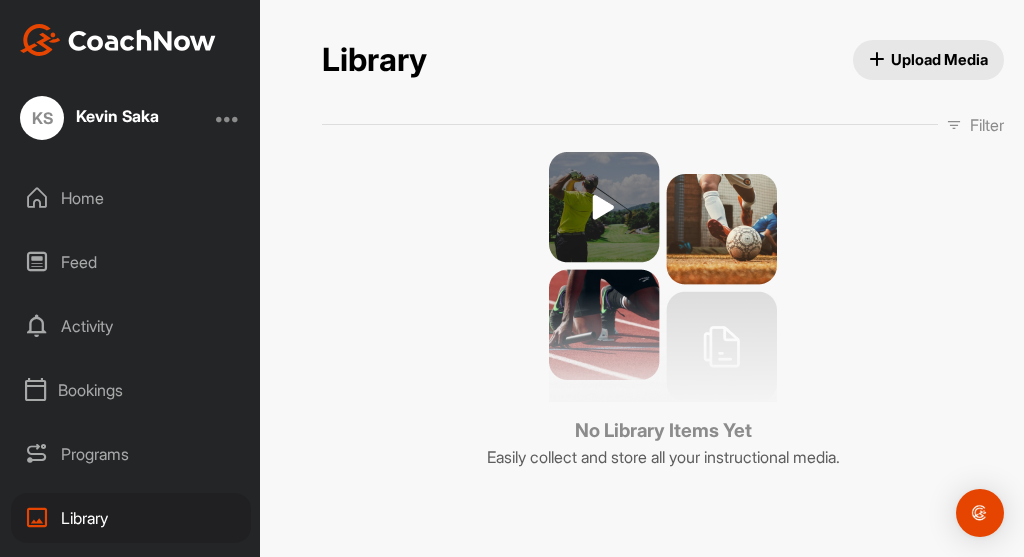 click on "Library" at bounding box center (131, 518) 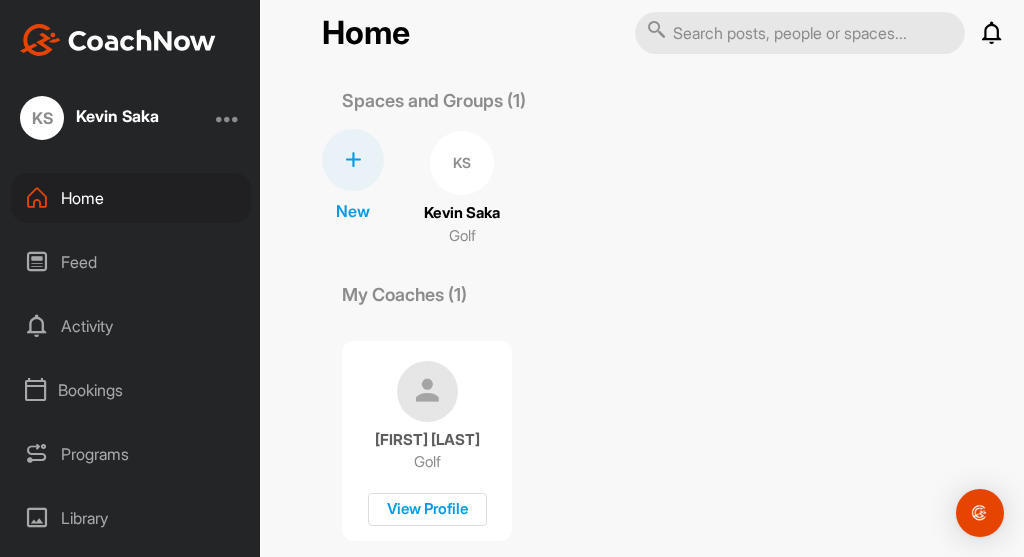 scroll, scrollTop: 0, scrollLeft: 0, axis: both 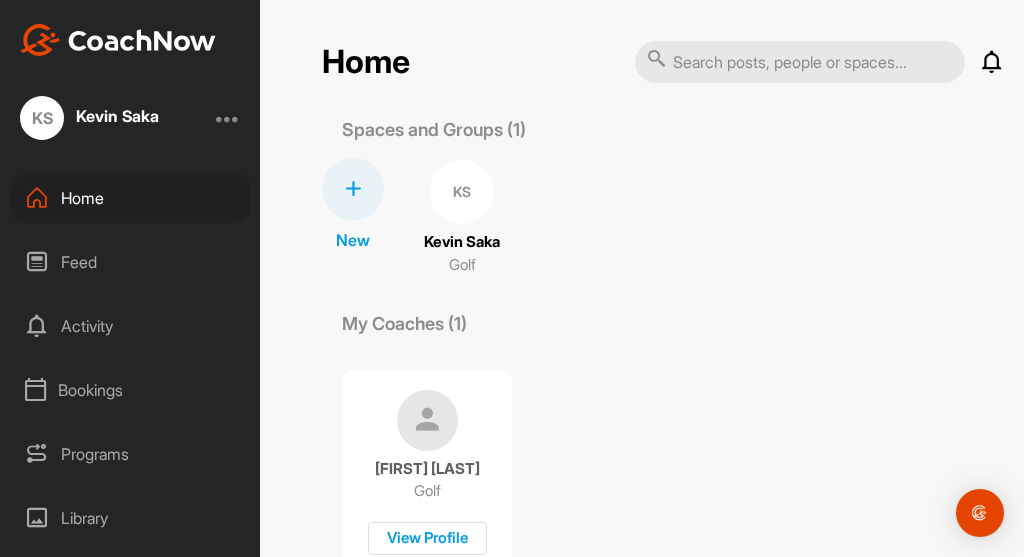 click on "Feed" at bounding box center [131, 262] 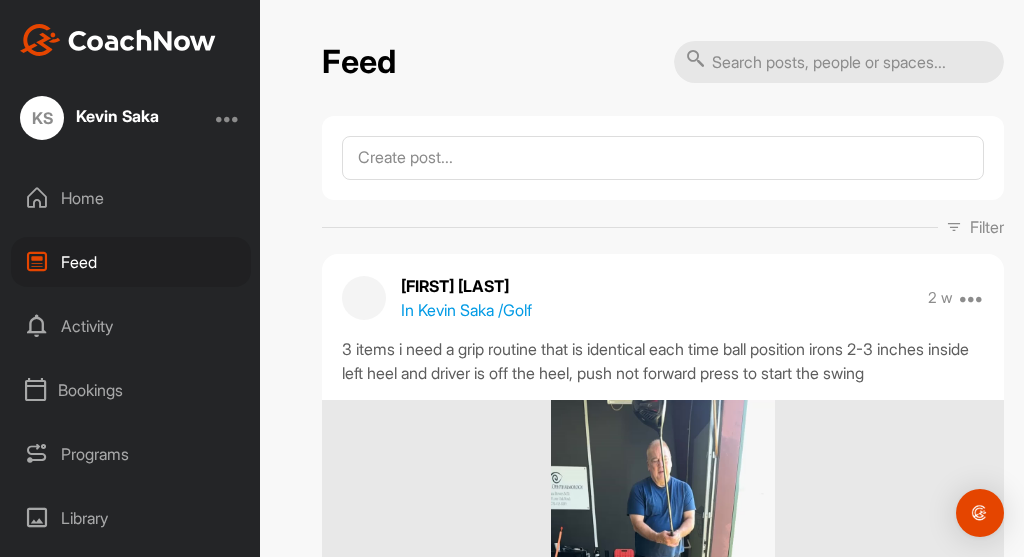 scroll, scrollTop: 360, scrollLeft: 0, axis: vertical 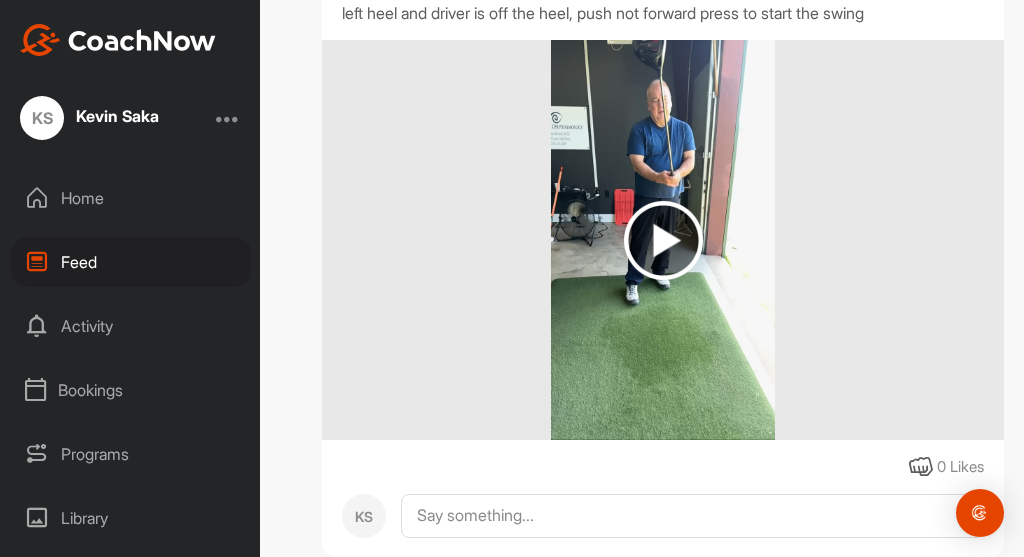 click at bounding box center (663, 240) 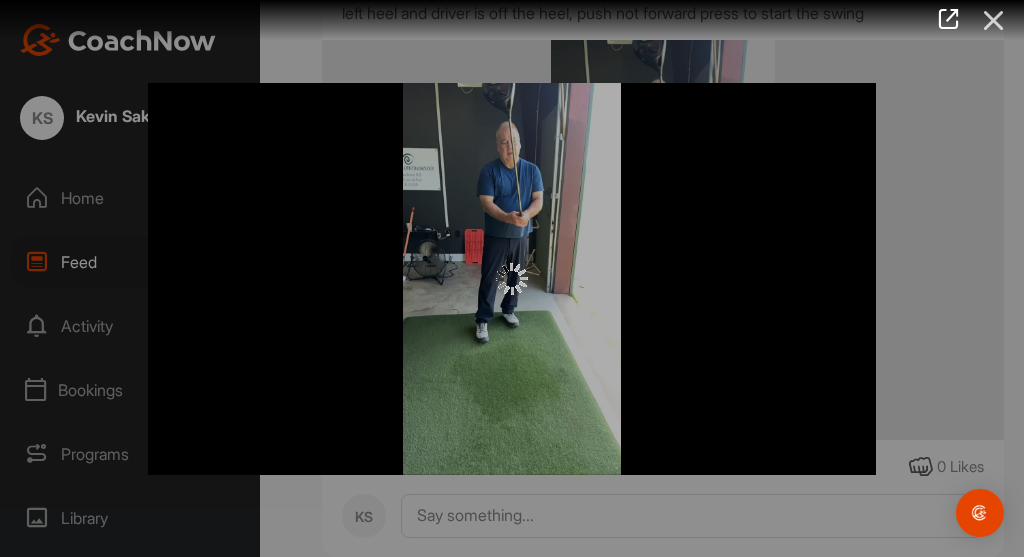 click at bounding box center [994, 20] 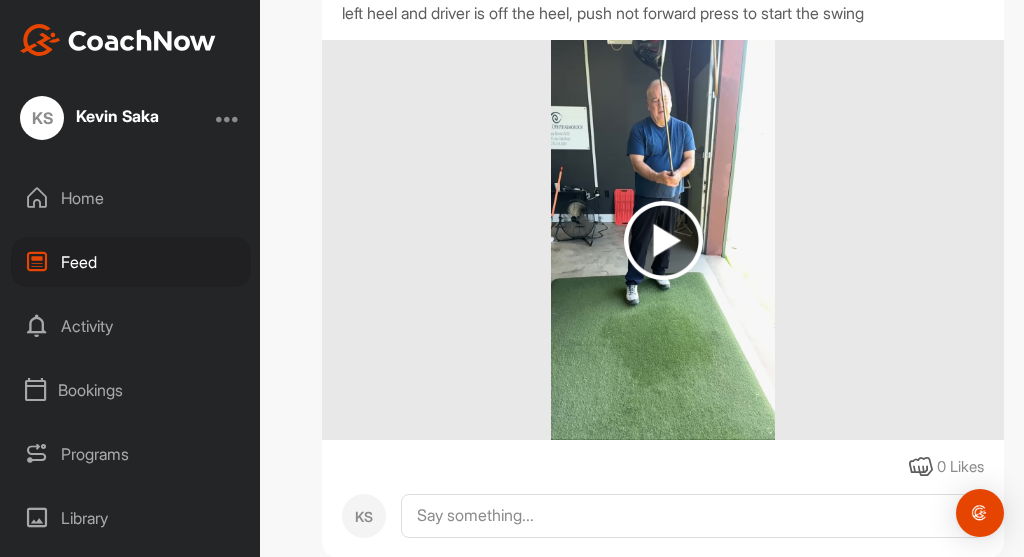click on "Bookings" at bounding box center [131, 390] 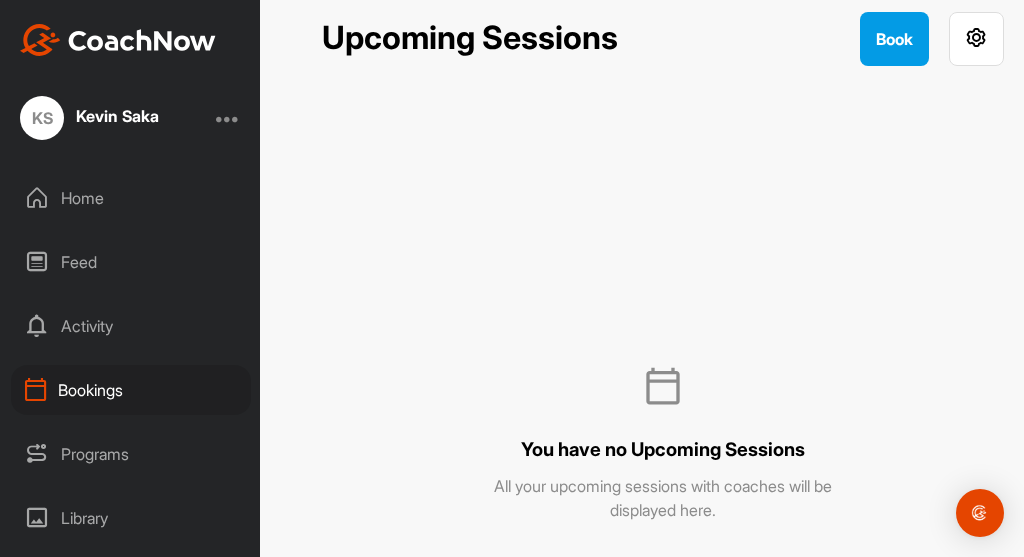 scroll, scrollTop: 39, scrollLeft: 0, axis: vertical 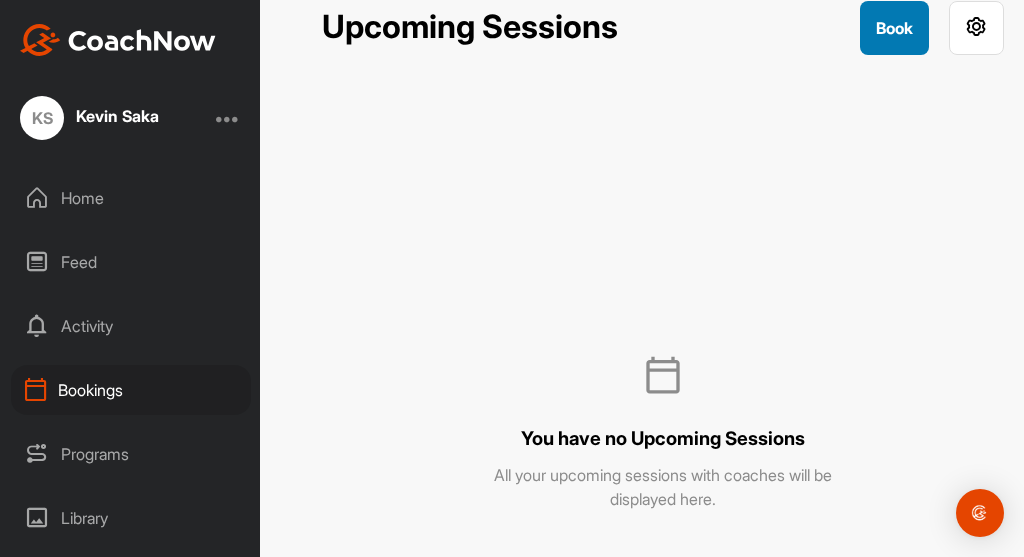 click on "Book" at bounding box center [894, 28] 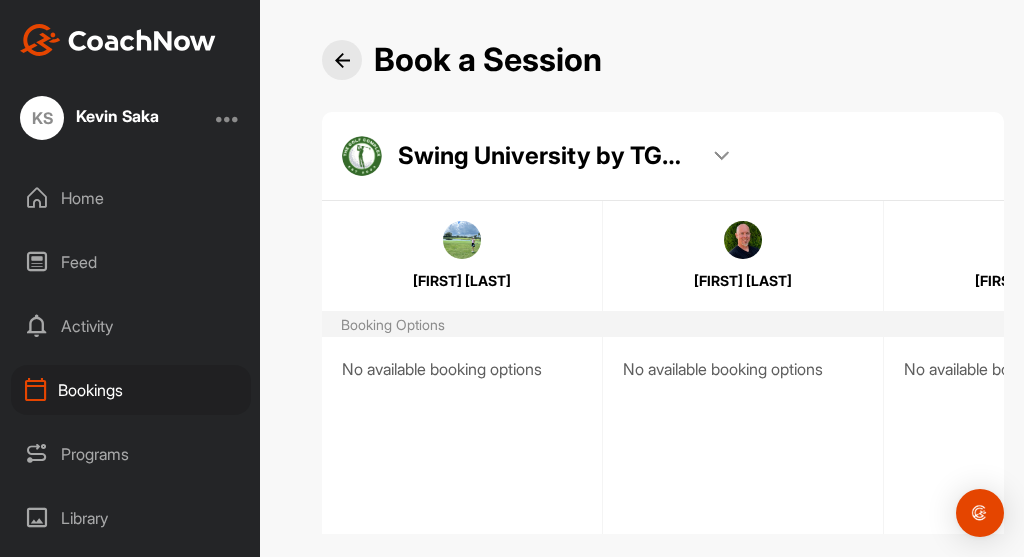 scroll, scrollTop: 23, scrollLeft: 0, axis: vertical 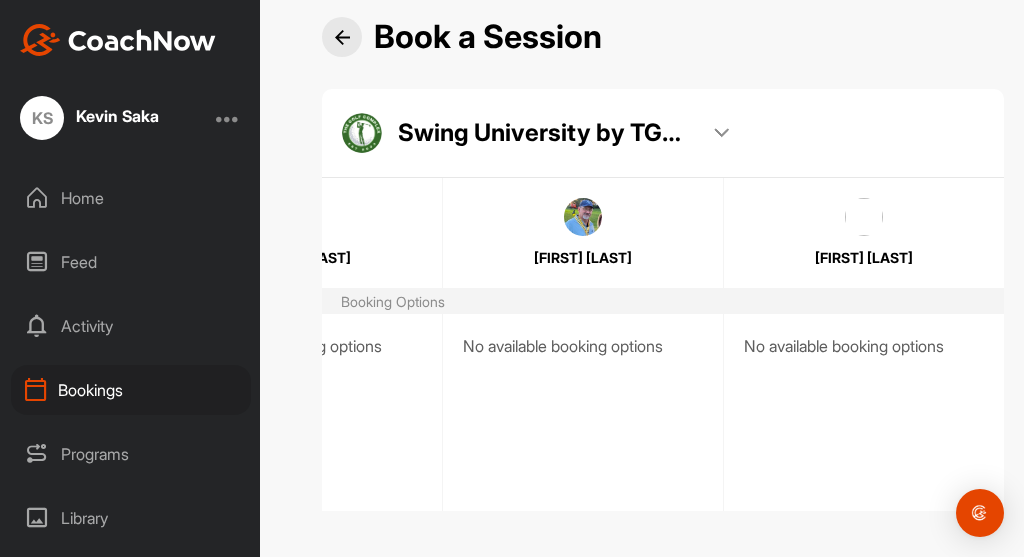 click at bounding box center [864, 217] 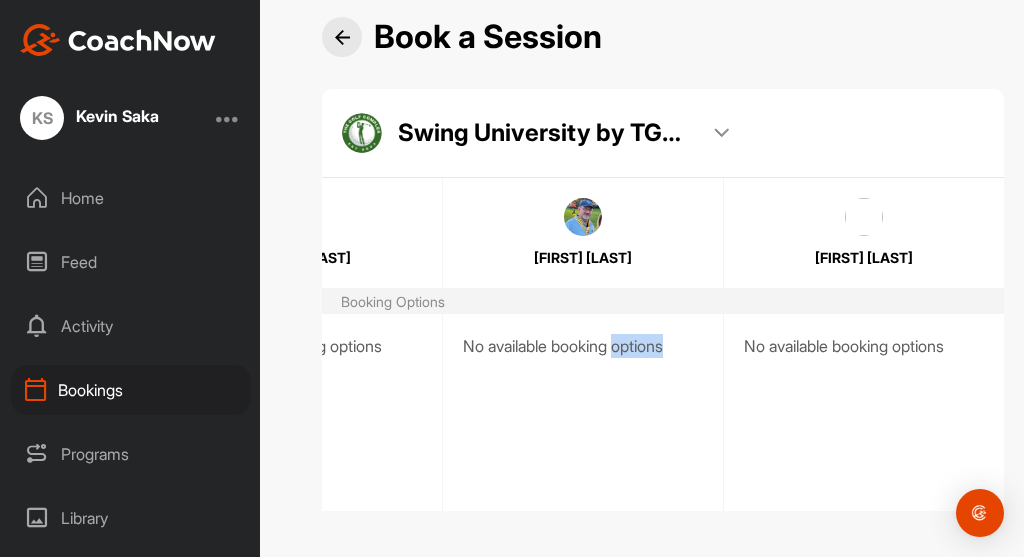 click on "No available booking options" at bounding box center [583, 412] 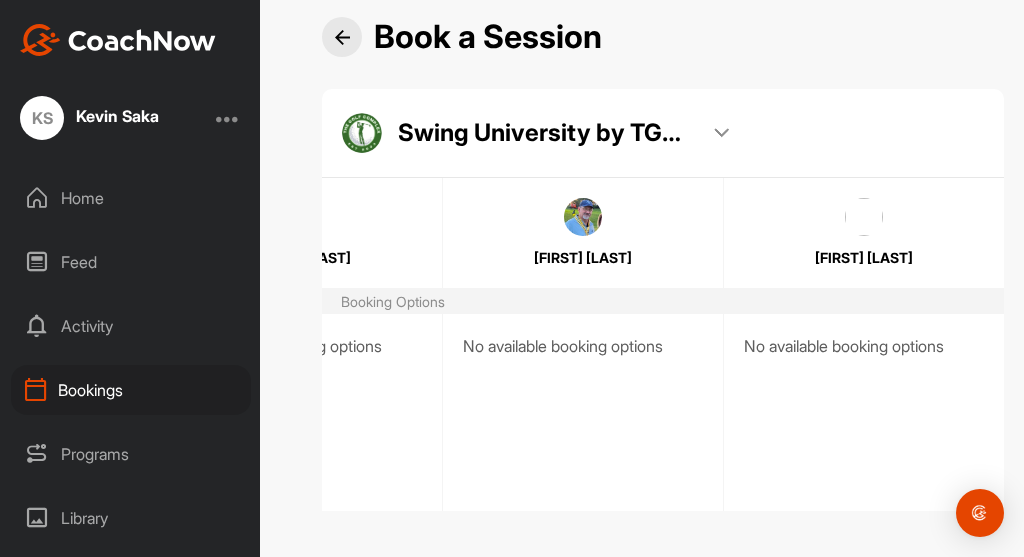 click on "No available booking options" at bounding box center [583, 412] 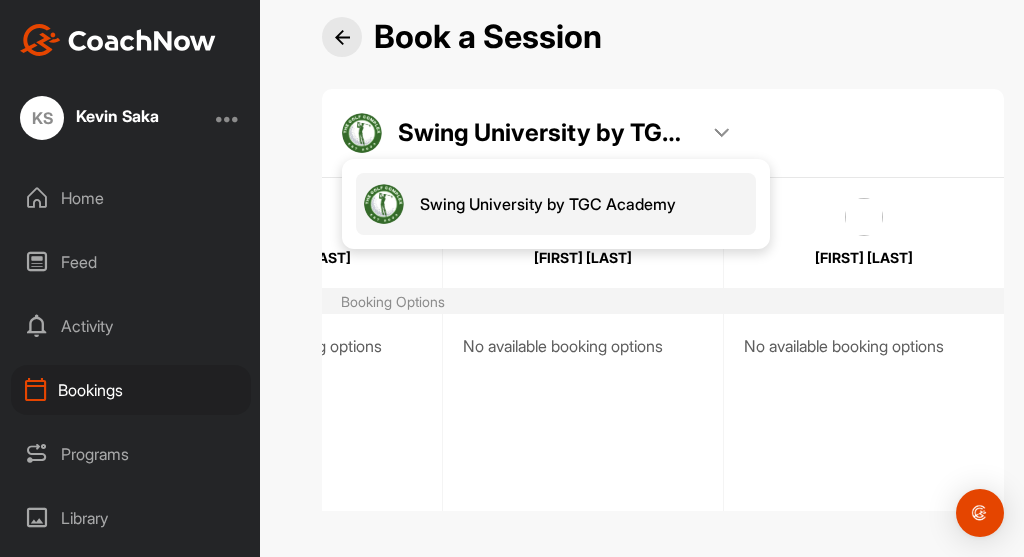 click at bounding box center (721, 133) 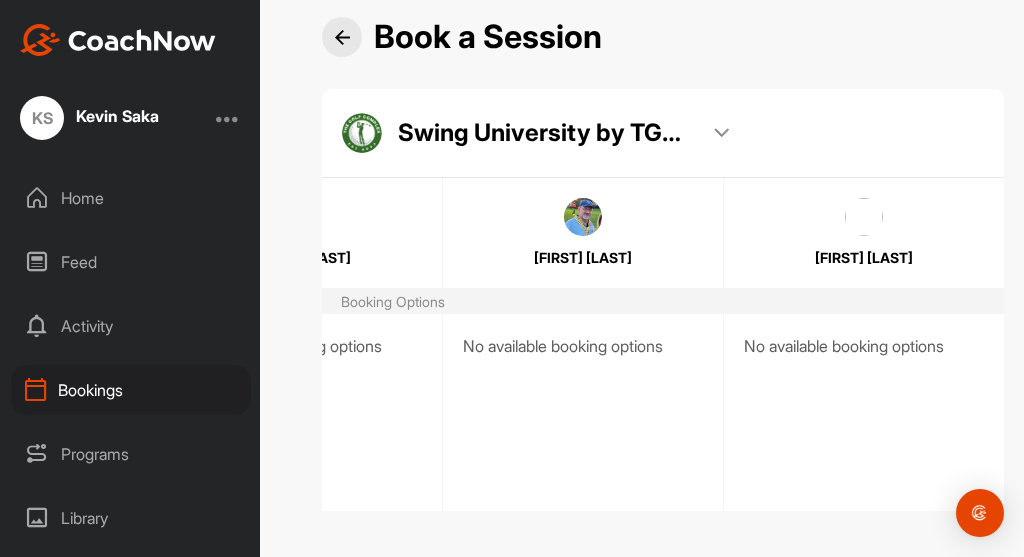 click at bounding box center (721, 133) 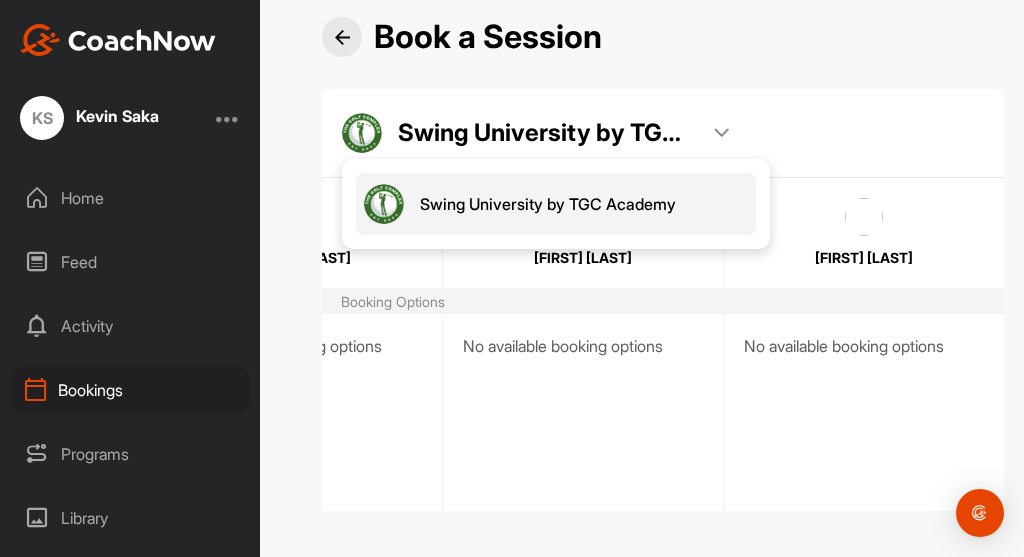 click at bounding box center [721, 133] 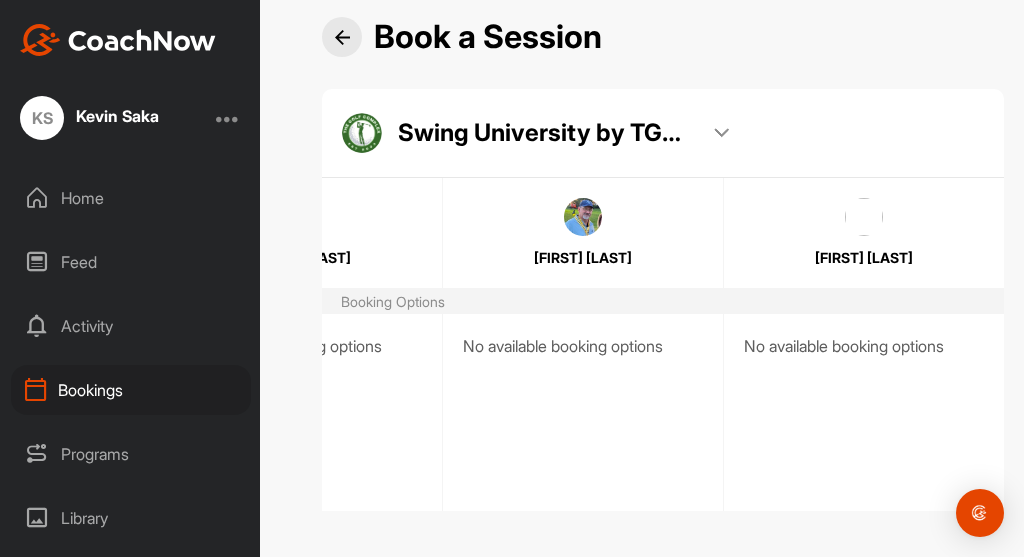 click on "Book a Session Swing University by TGC Academy Swing University by TGC Academy Emma Straub Booking Options No available booking options Aaron Goodman No available booking options Mitchell Lamm No available booking options Nick Daugherty No available booking options Nick Mills No available booking options Anthony Trimble No available booking options" at bounding box center [663, 278] 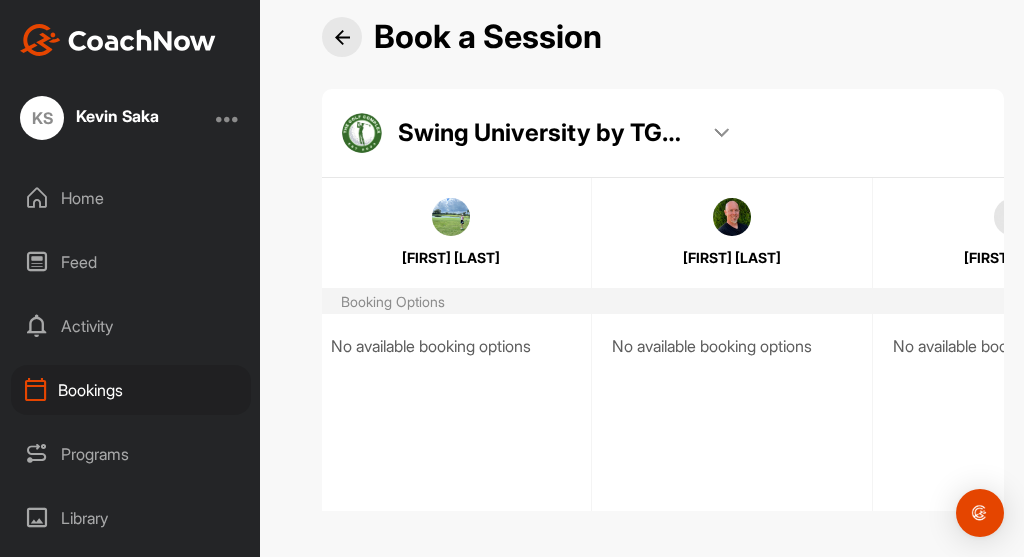 scroll, scrollTop: 0, scrollLeft: 0, axis: both 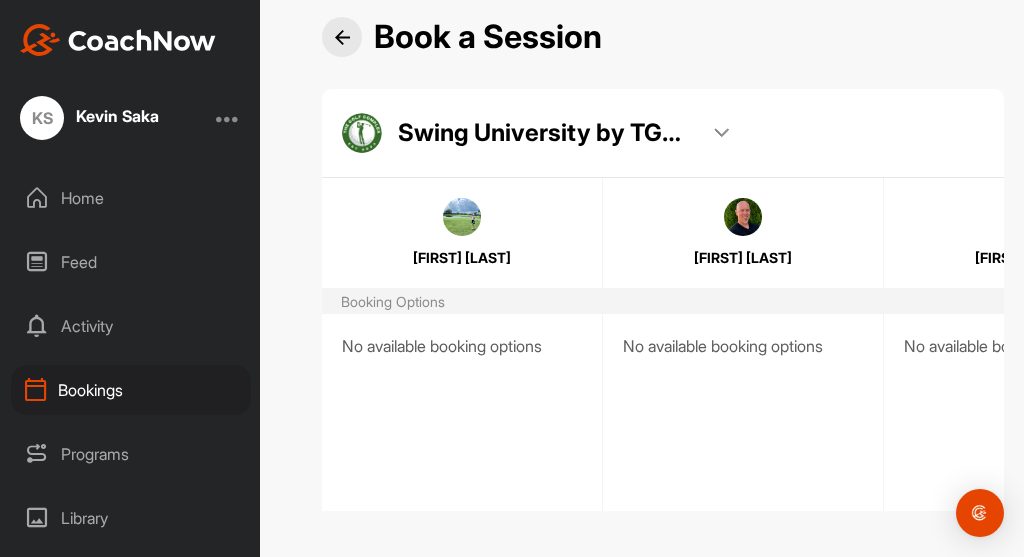 click at bounding box center (342, 37) 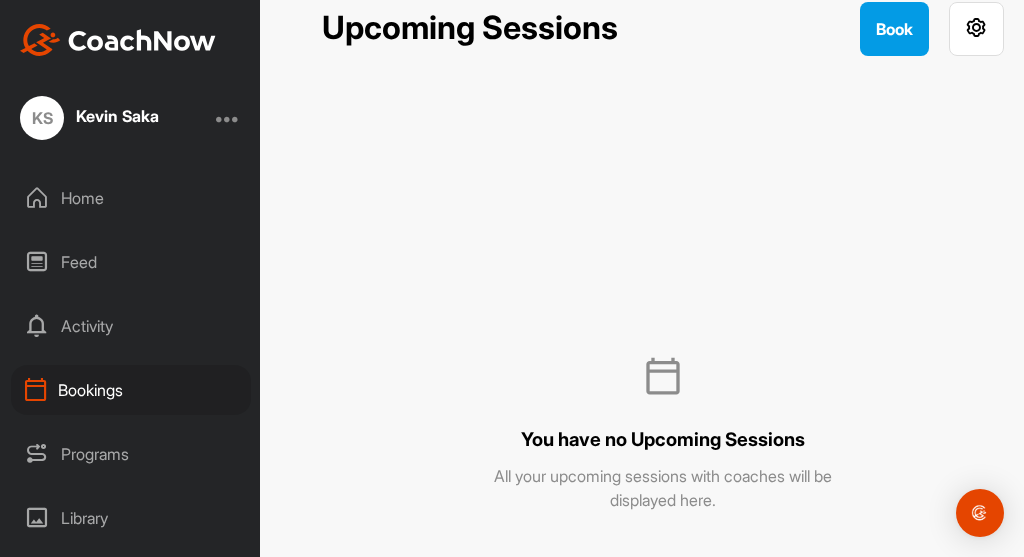 scroll, scrollTop: 39, scrollLeft: 0, axis: vertical 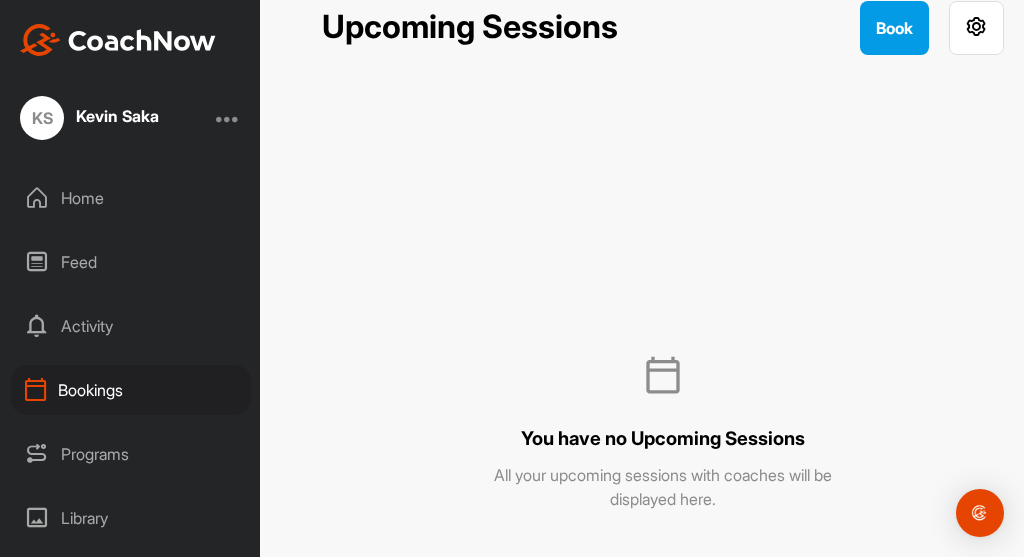 click on "Feed" at bounding box center [131, 262] 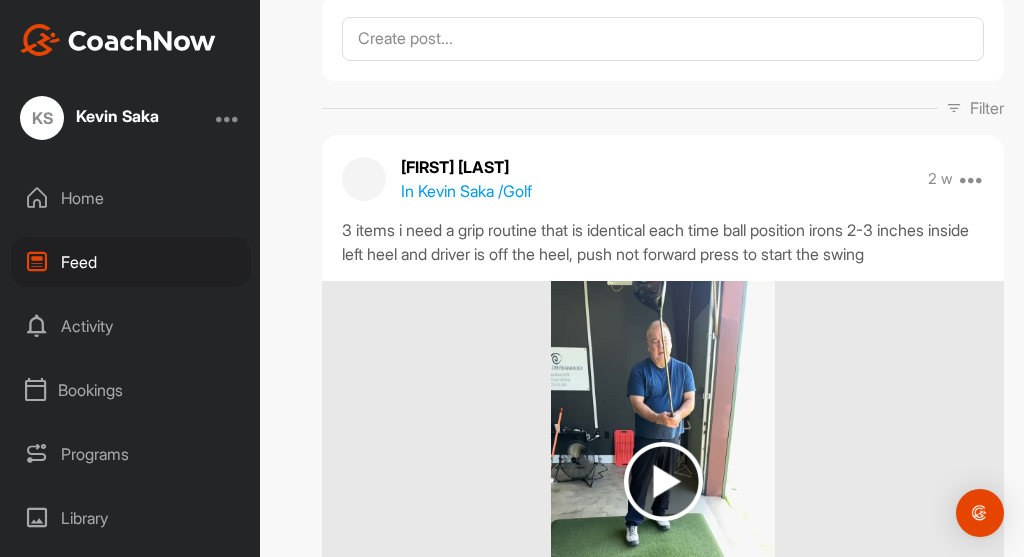 scroll, scrollTop: 240, scrollLeft: 0, axis: vertical 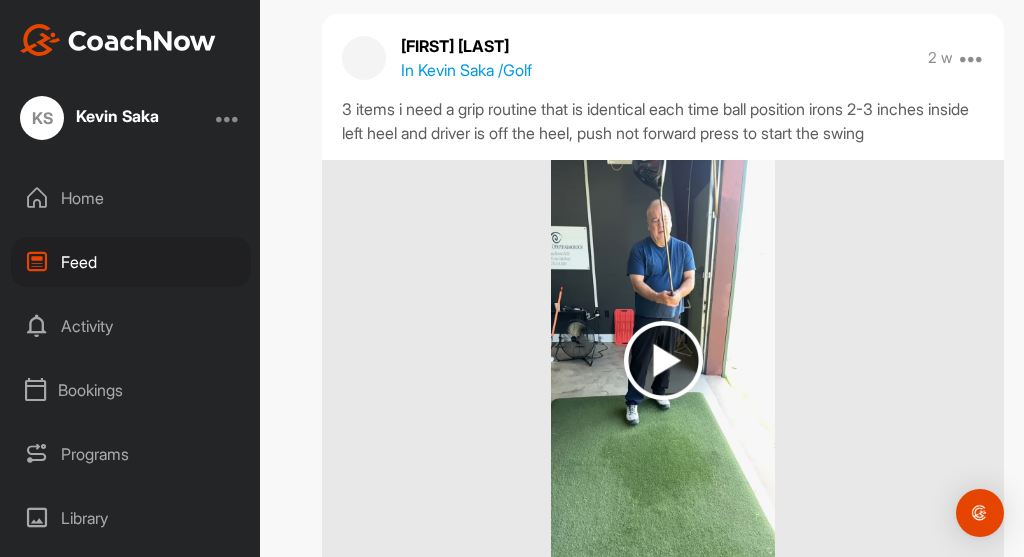 click at bounding box center [663, 360] 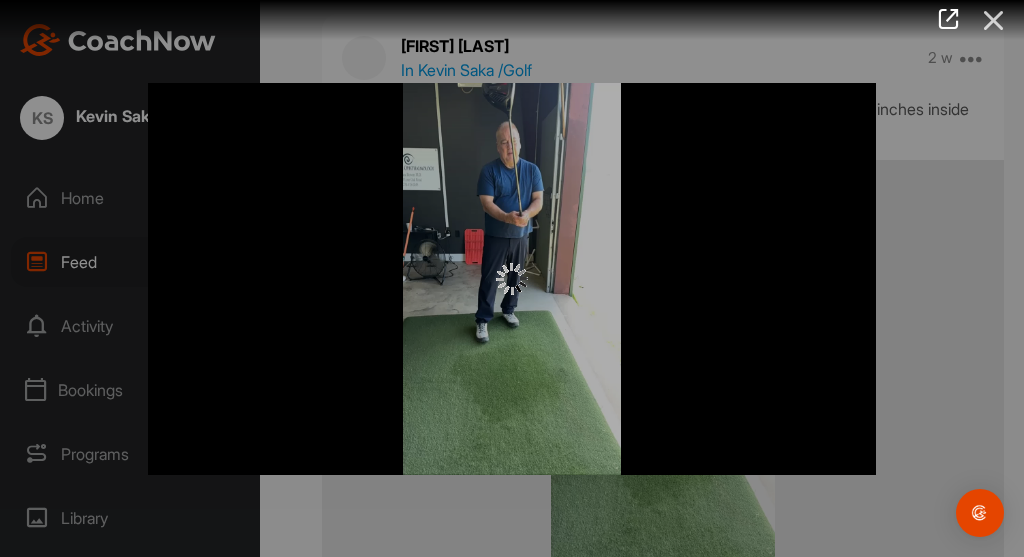 click at bounding box center [994, 20] 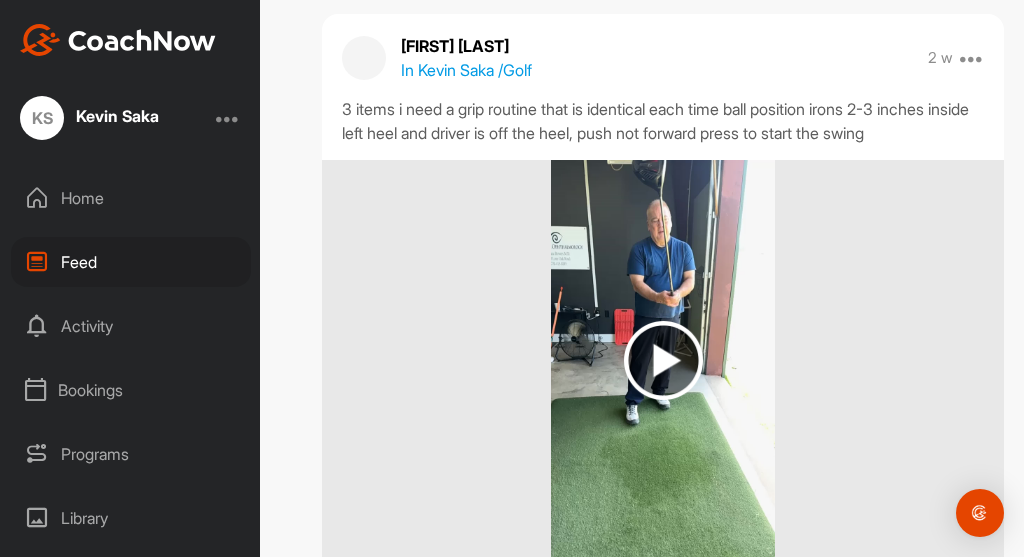 scroll, scrollTop: 0, scrollLeft: 0, axis: both 